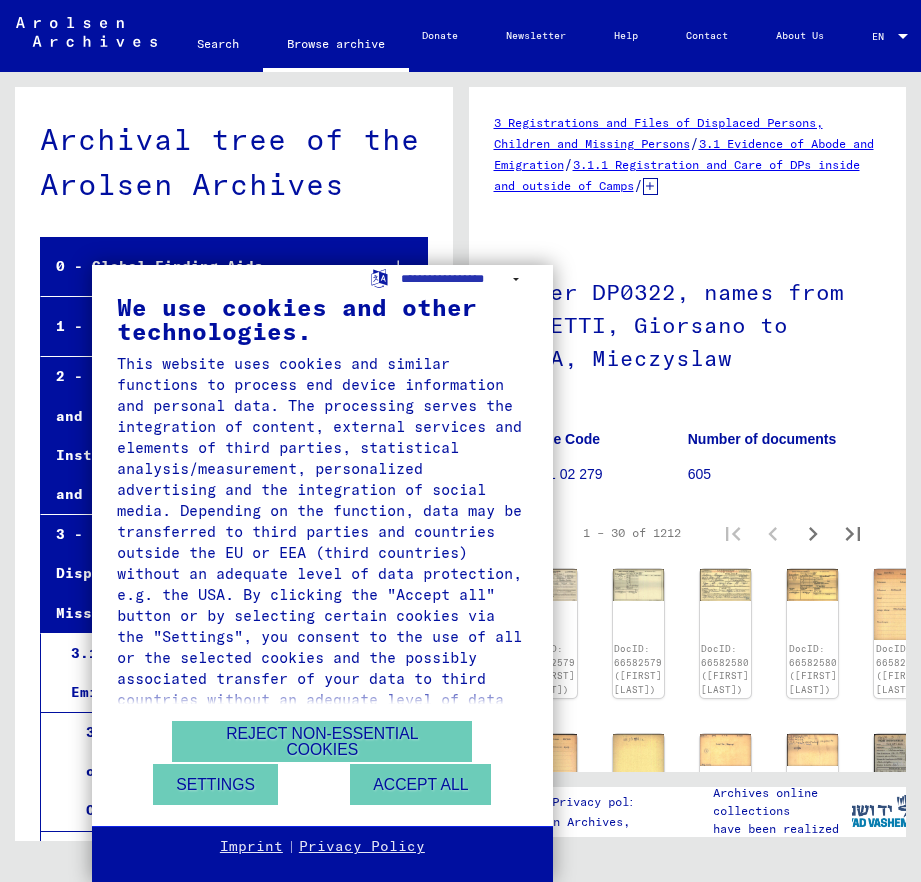 scroll, scrollTop: 0, scrollLeft: 0, axis: both 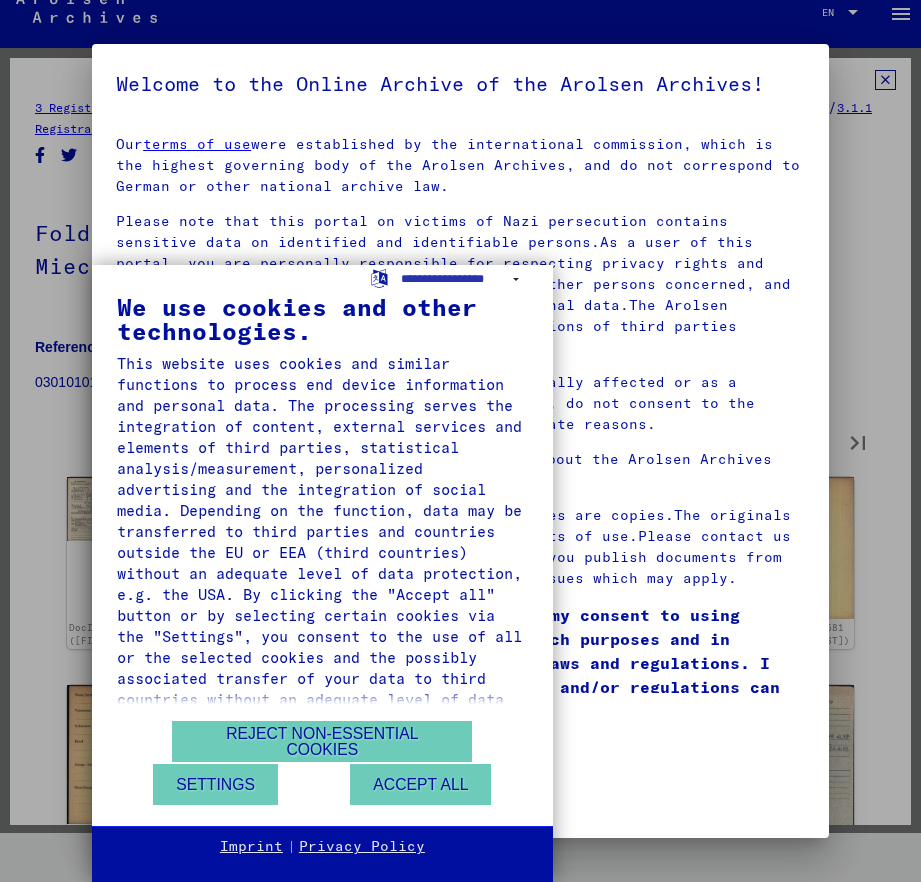 type on "*" 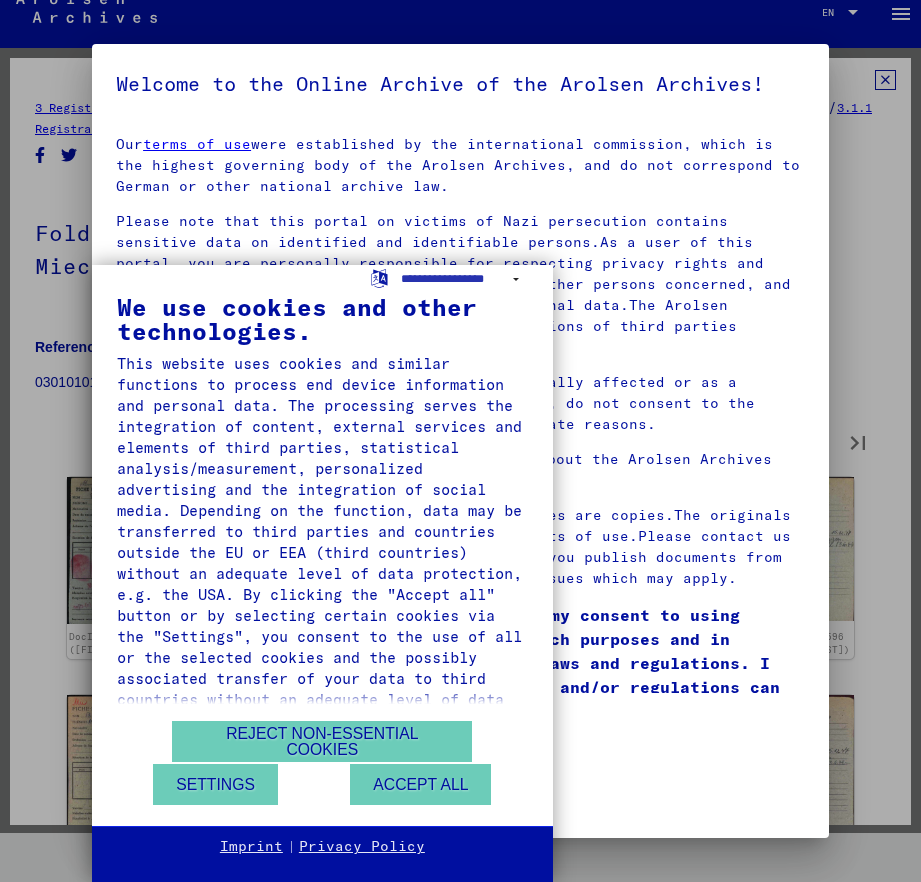 type on "*" 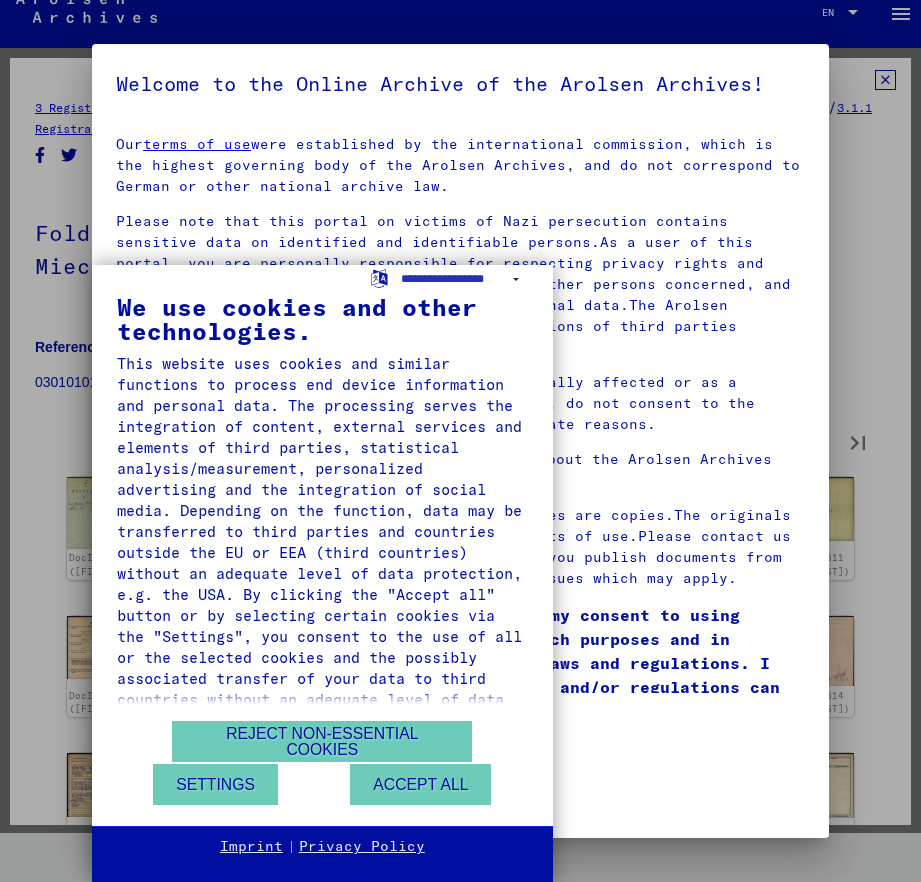 type on "*" 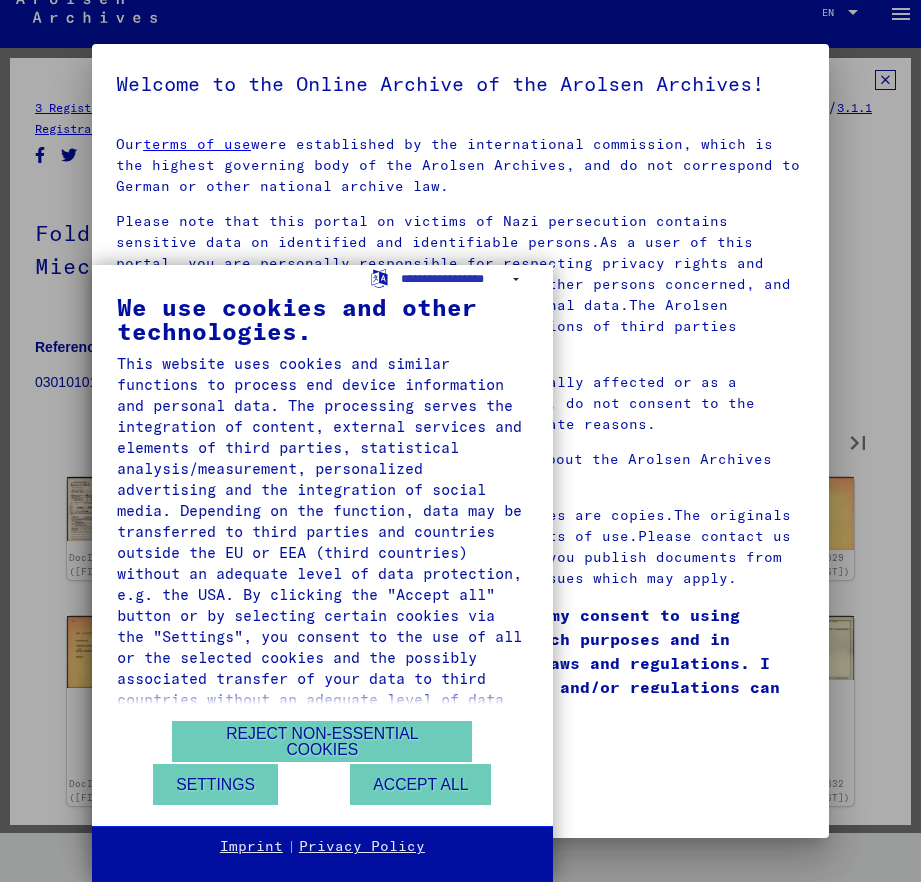 type on "*" 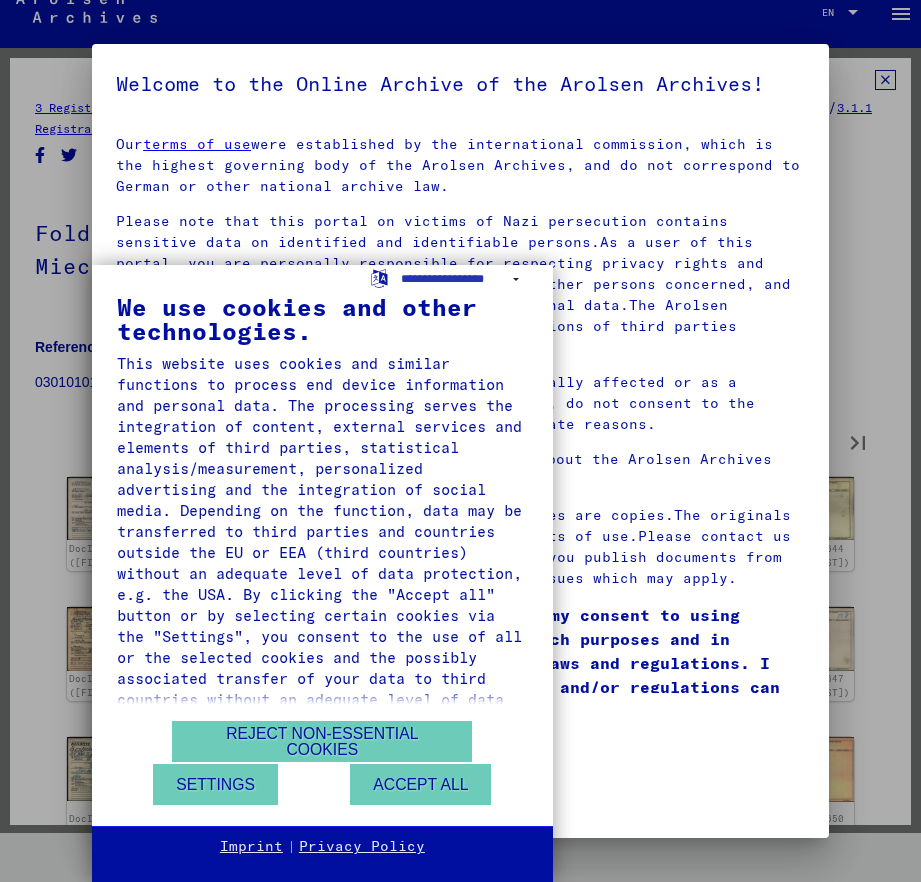 type on "*" 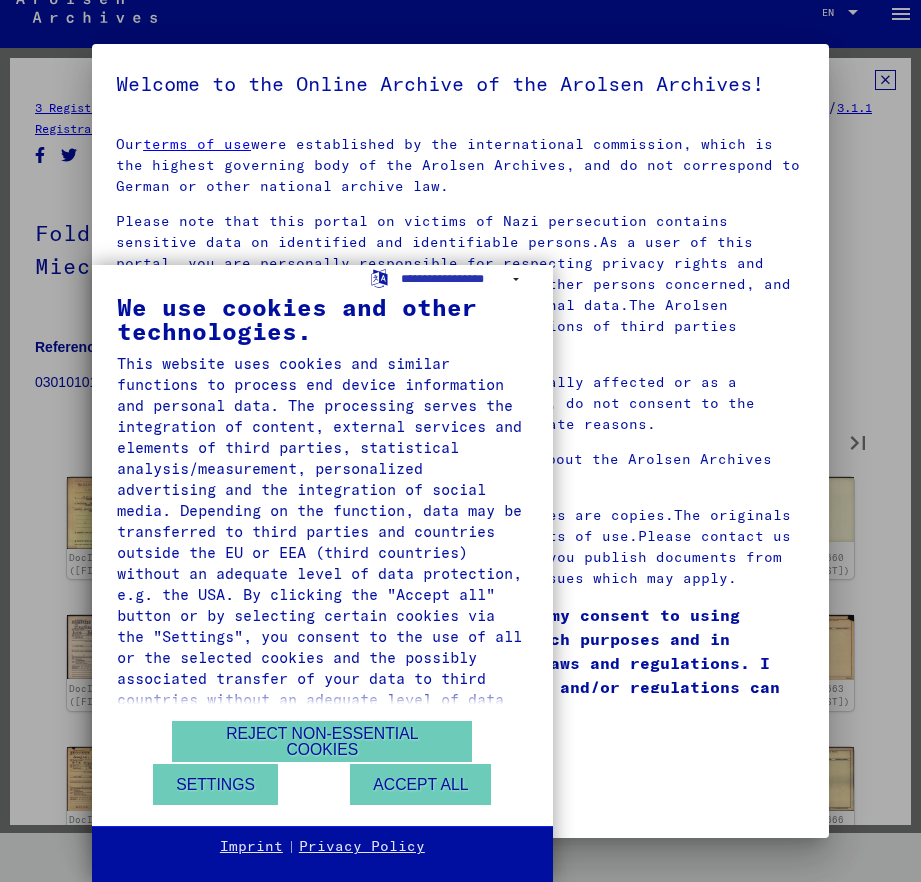 type on "*" 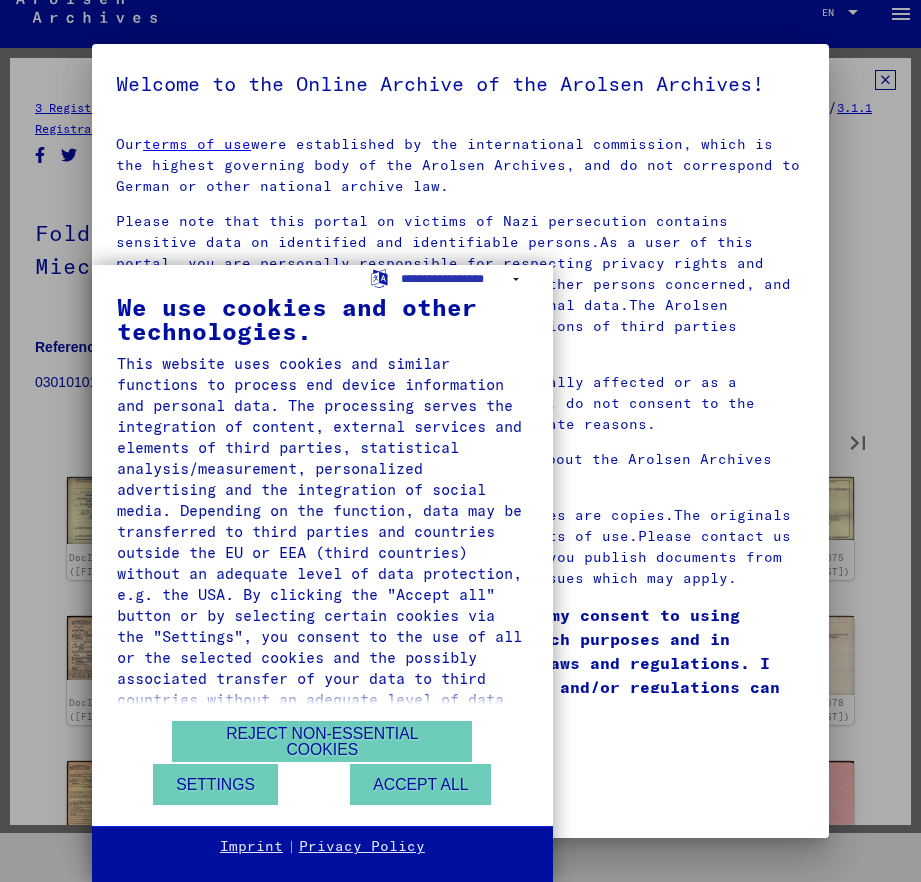 type on "*" 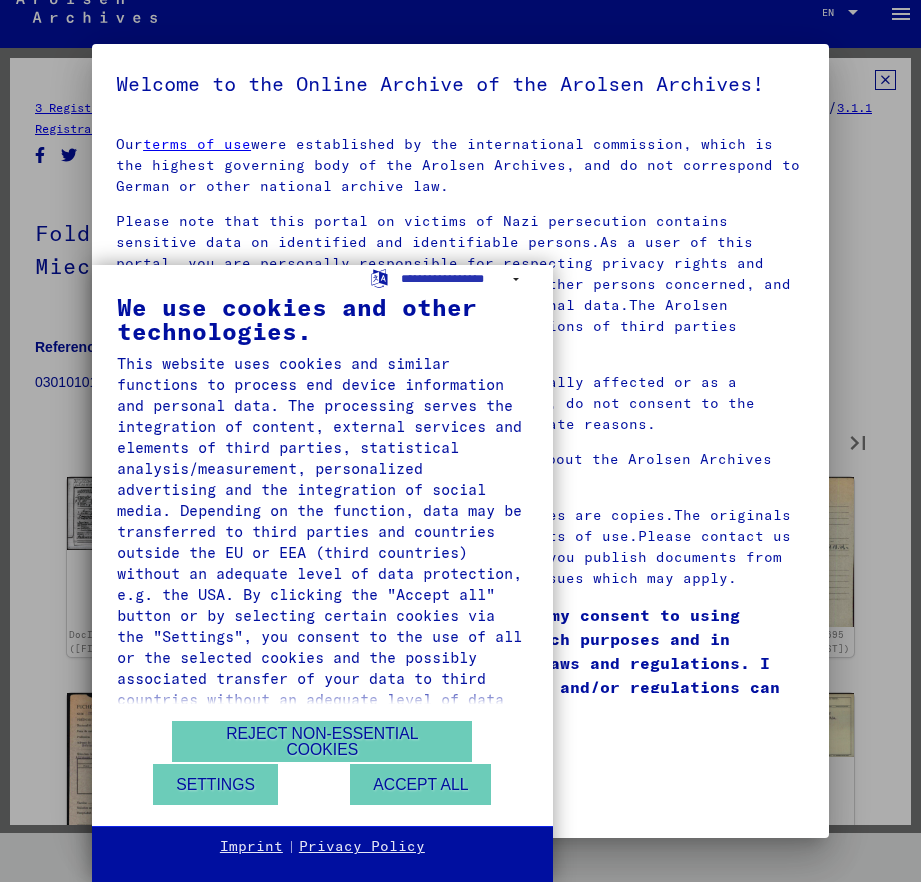 type on "*" 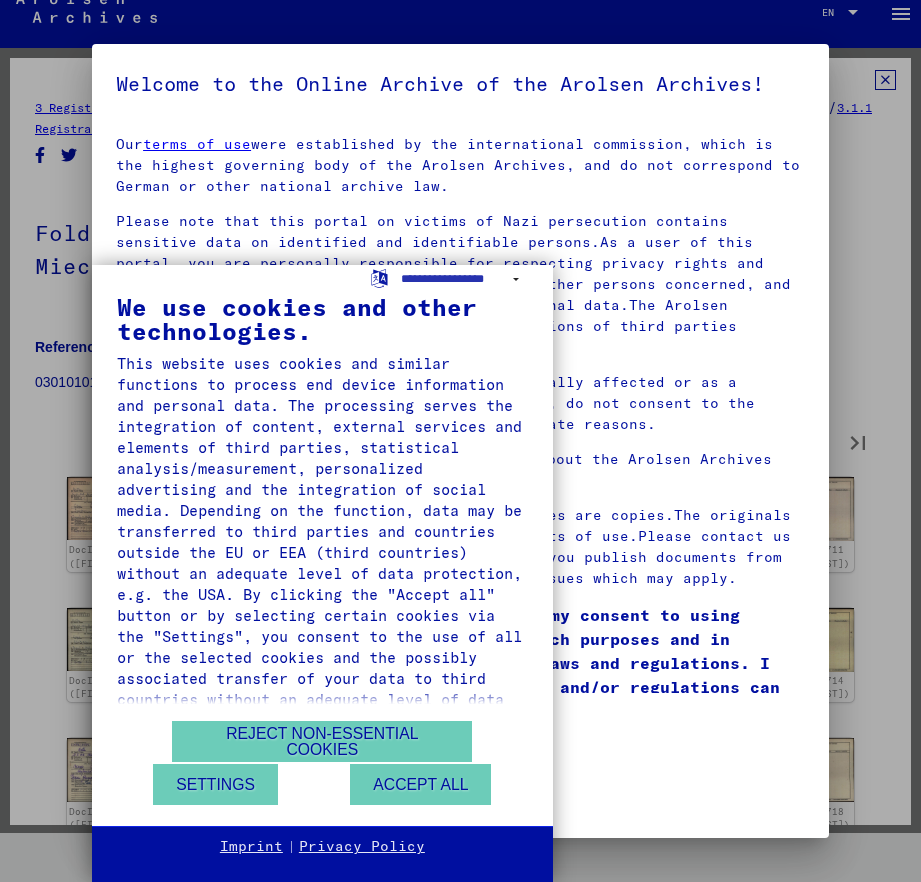 type on "**" 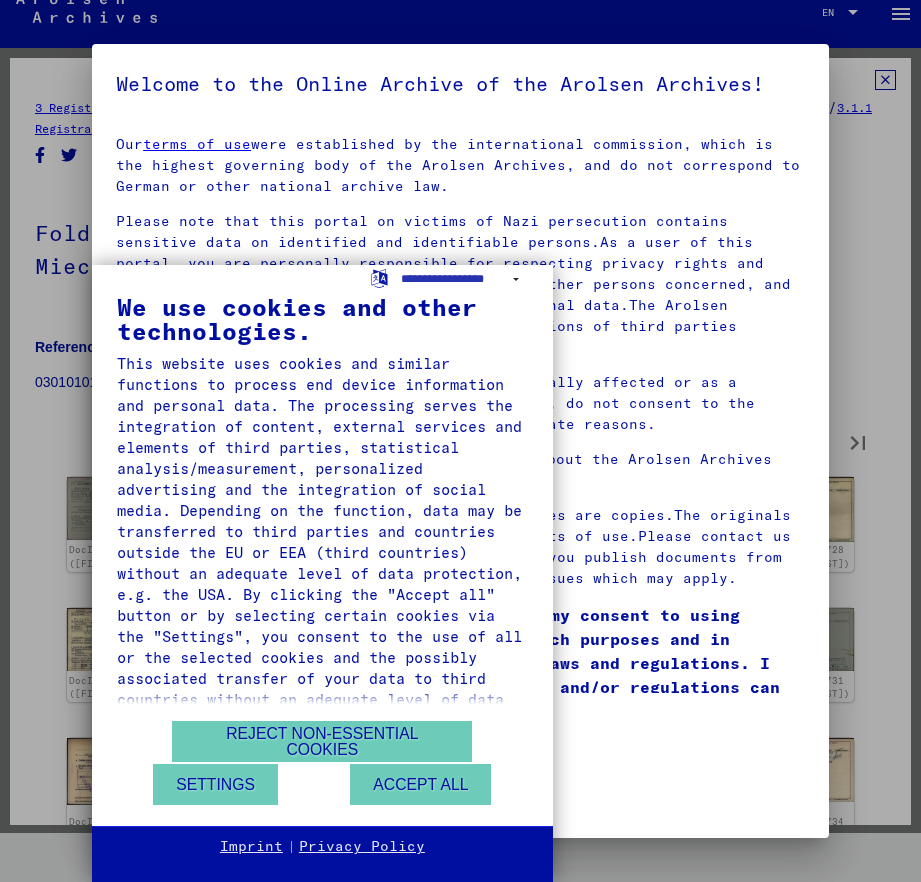 type on "**" 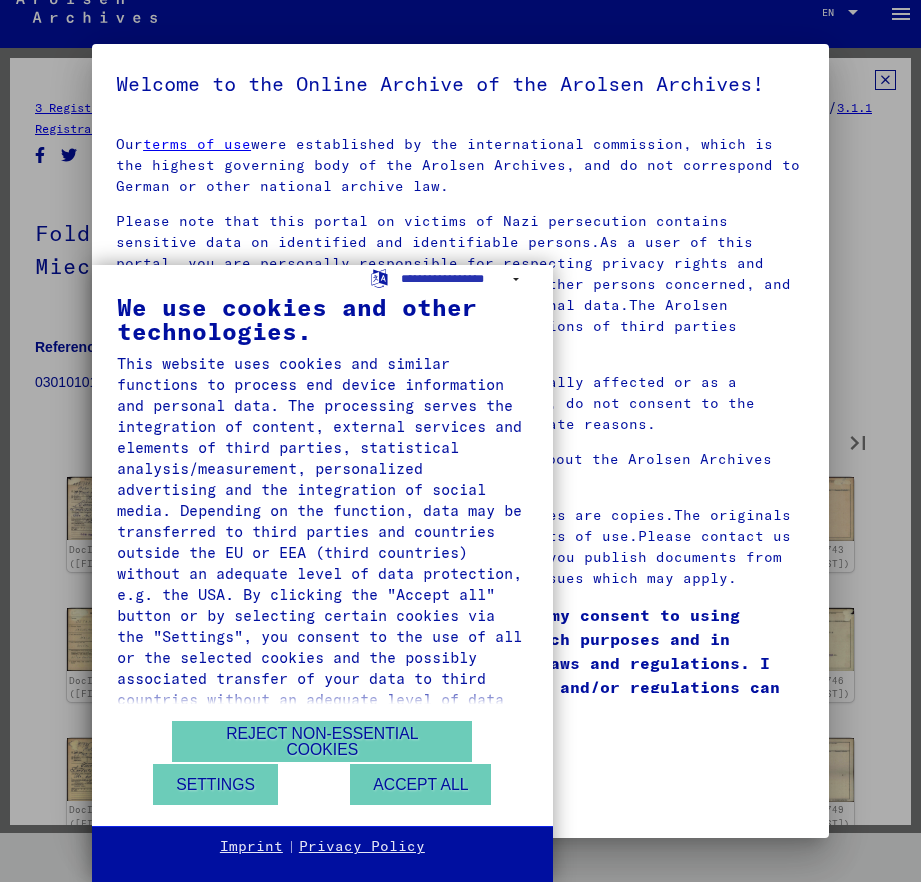 type on "**" 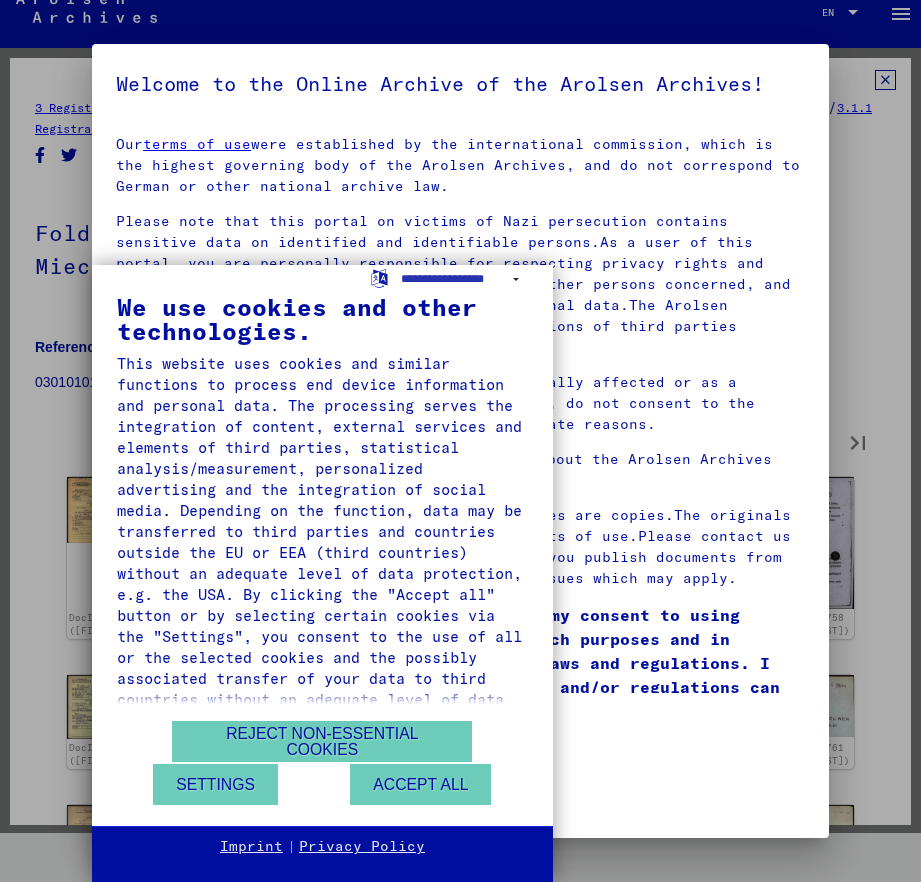 type on "**" 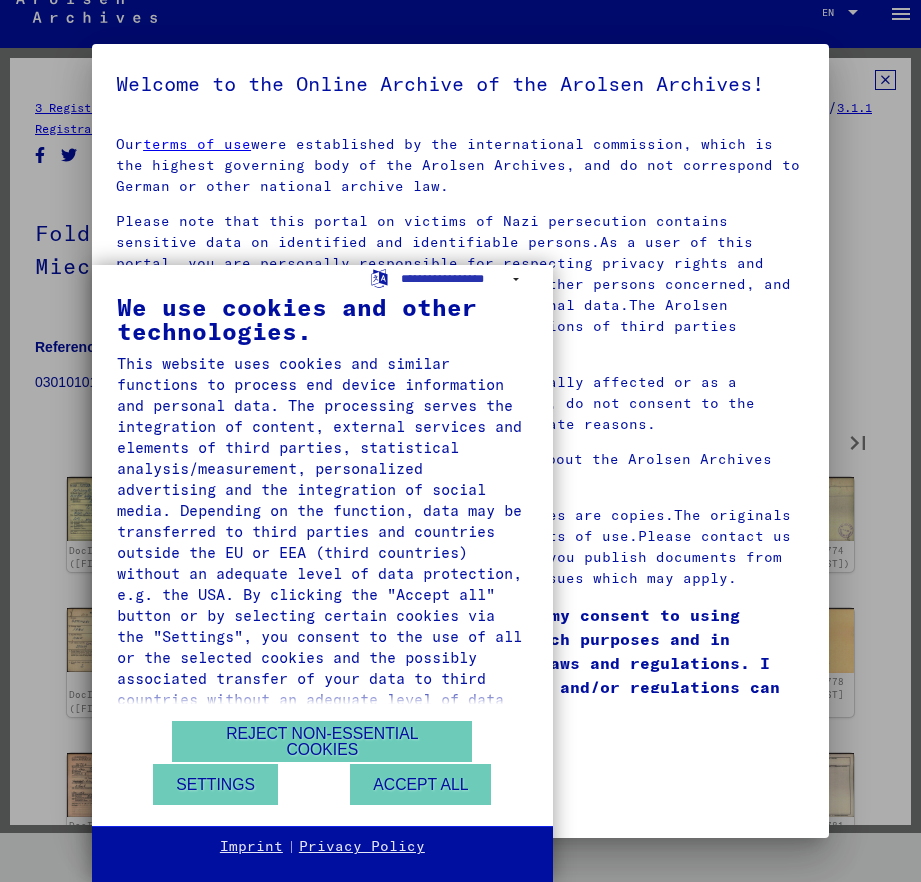 type on "**" 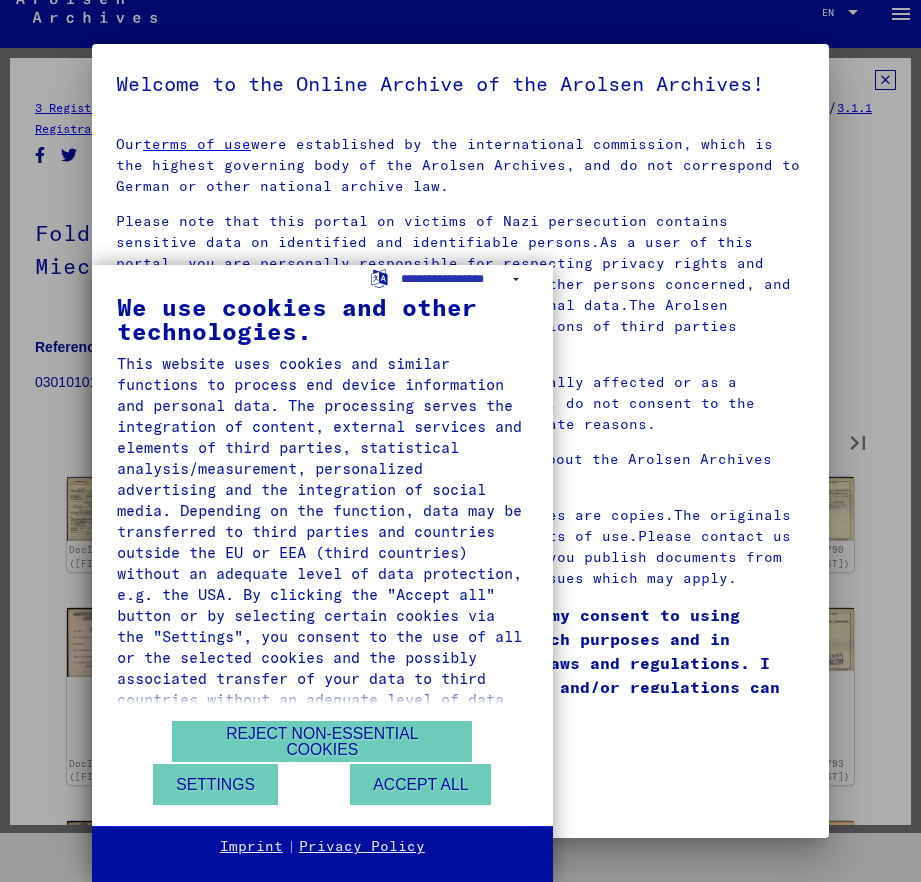 type on "**" 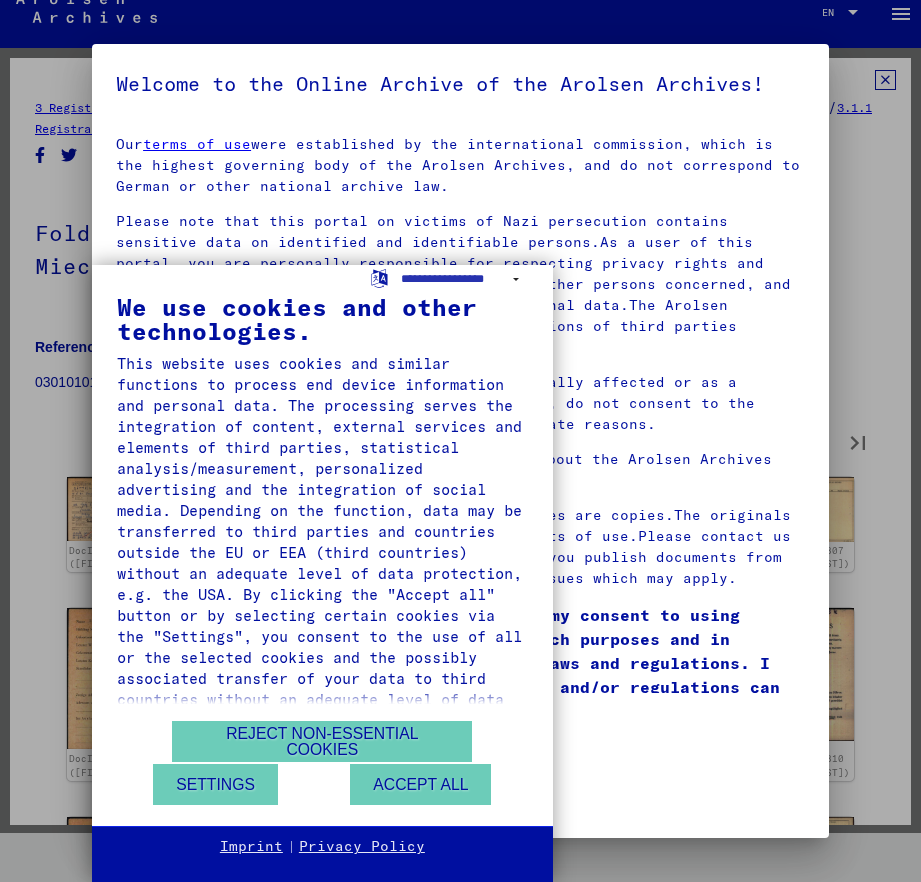 type on "**" 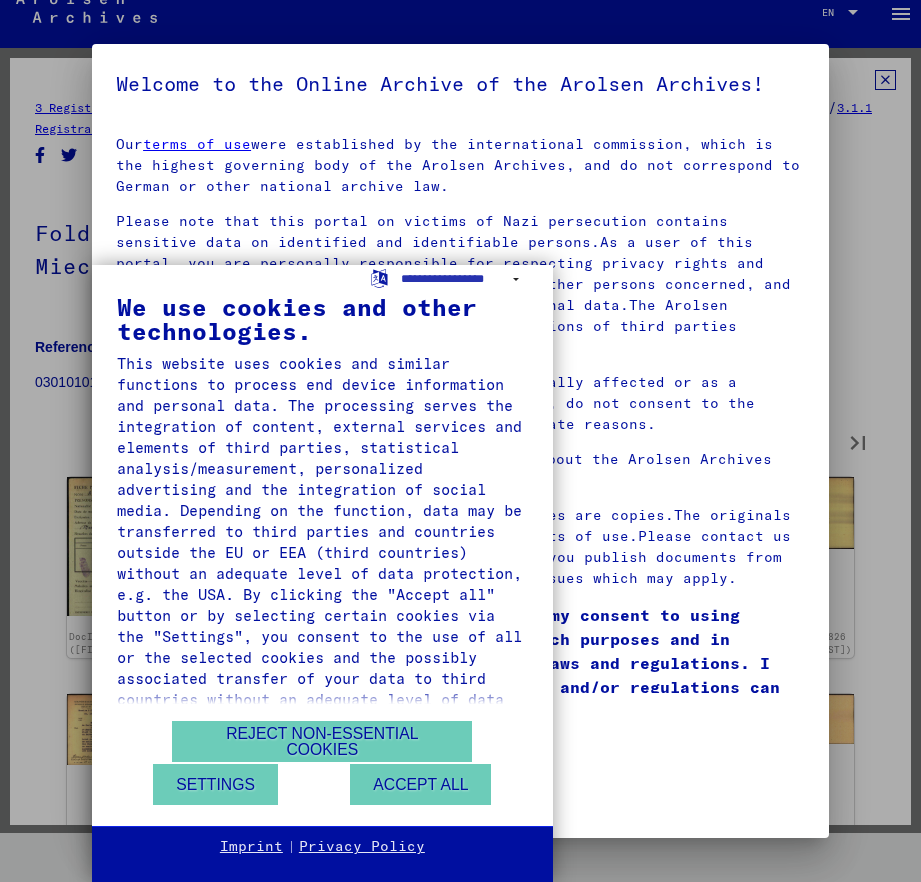 type on "**" 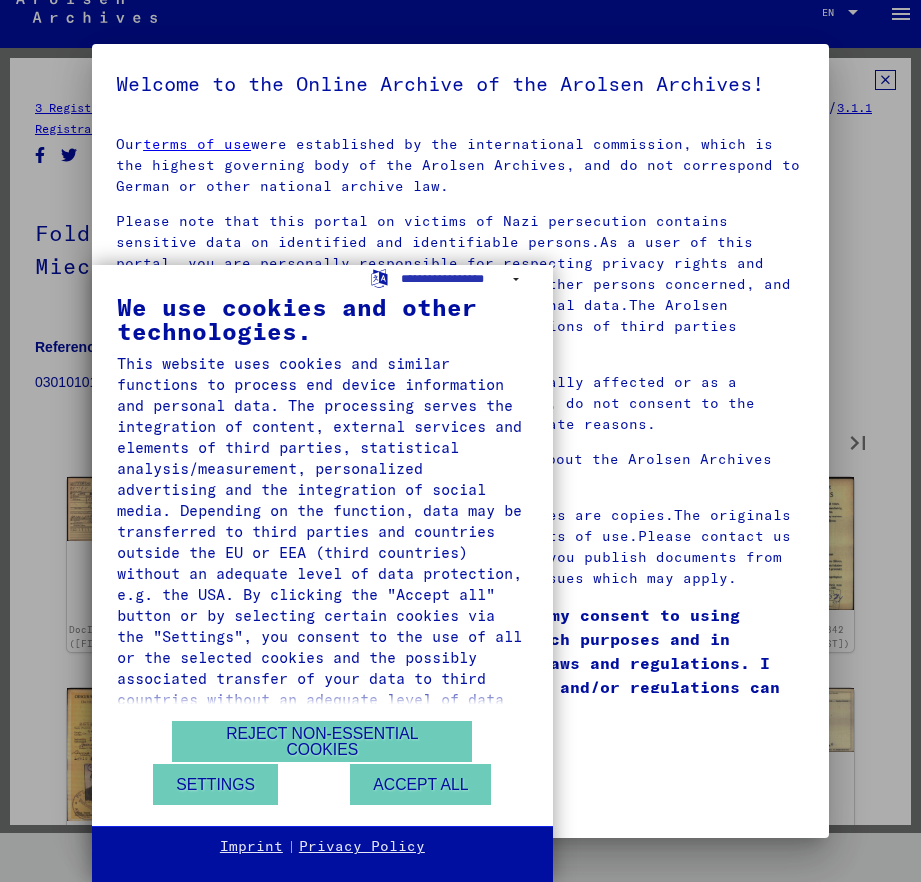 type on "**" 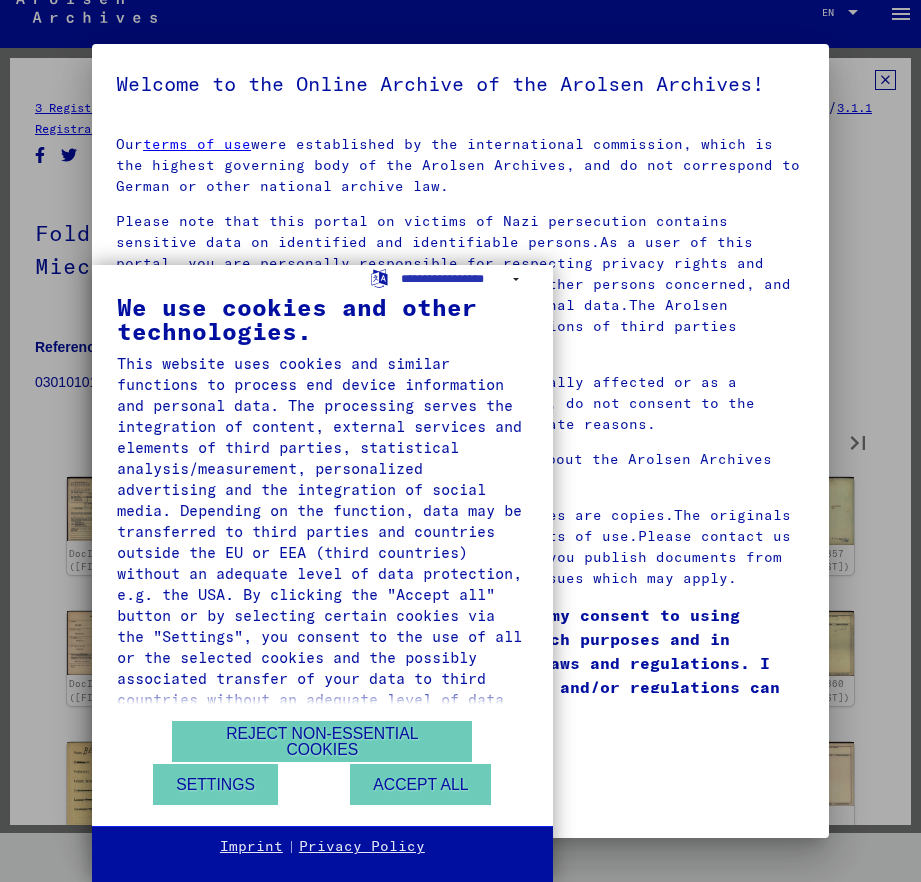 type on "**" 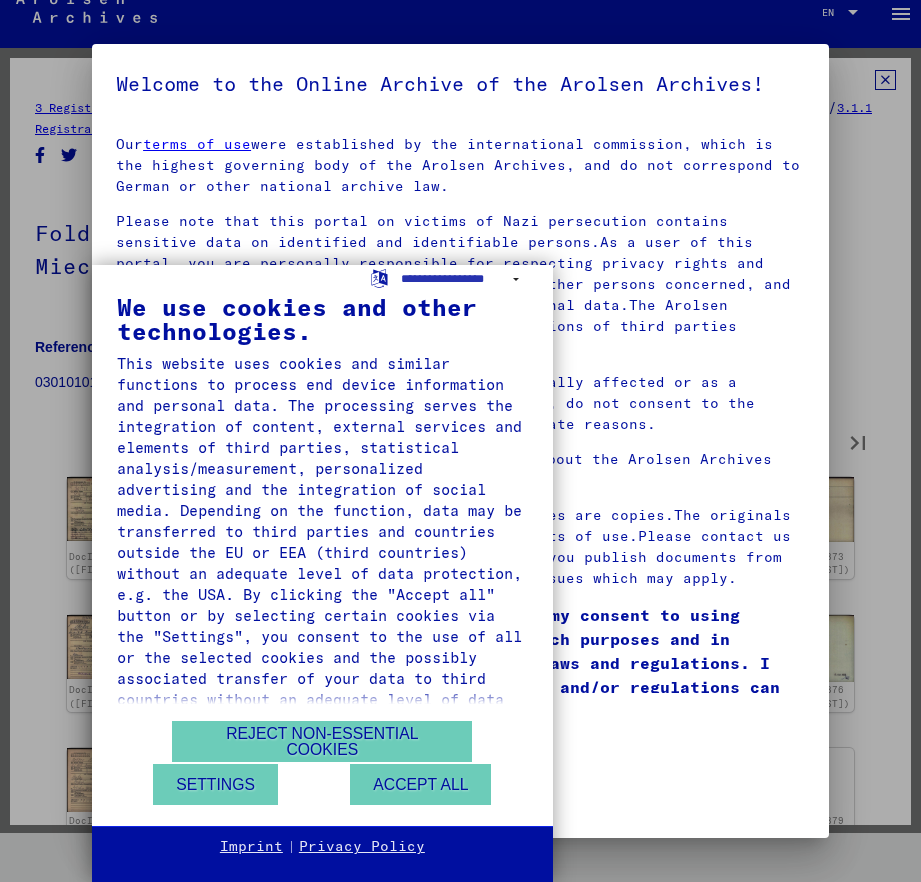 type on "**" 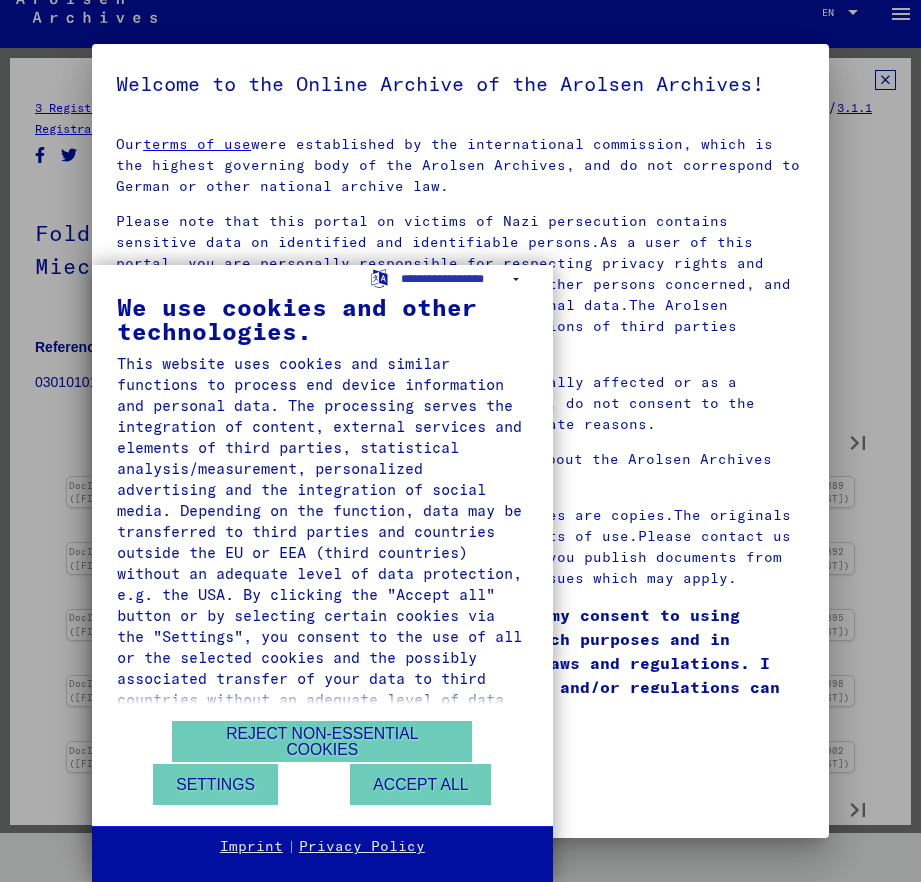 type on "**" 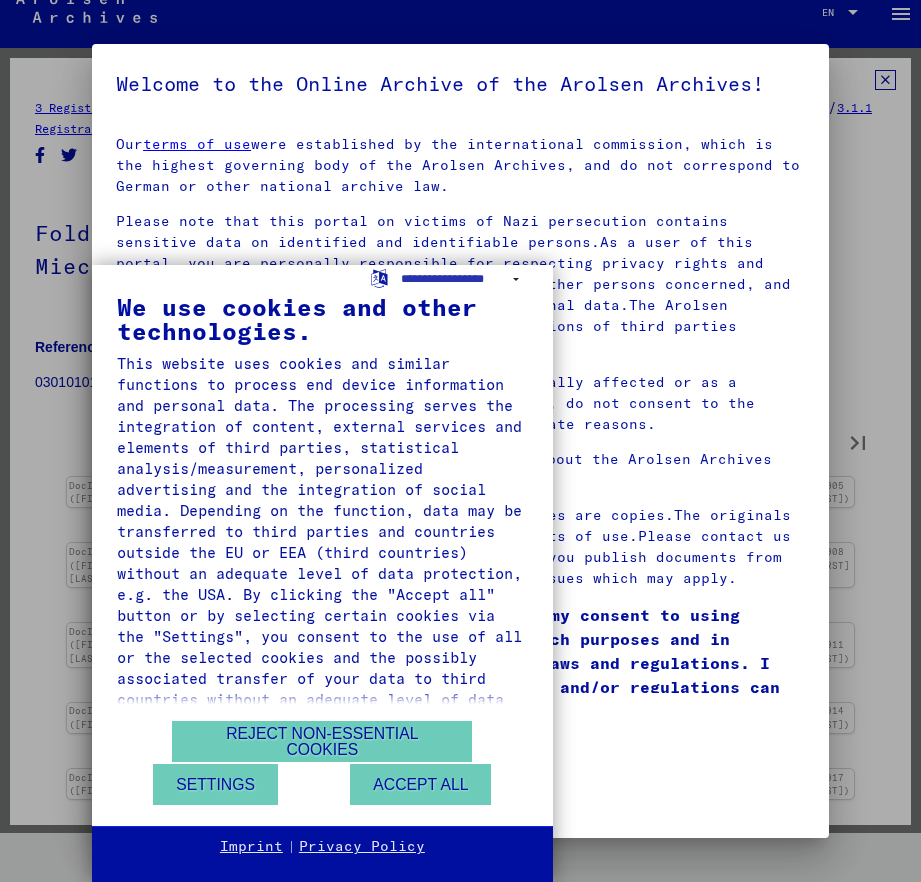 type on "**" 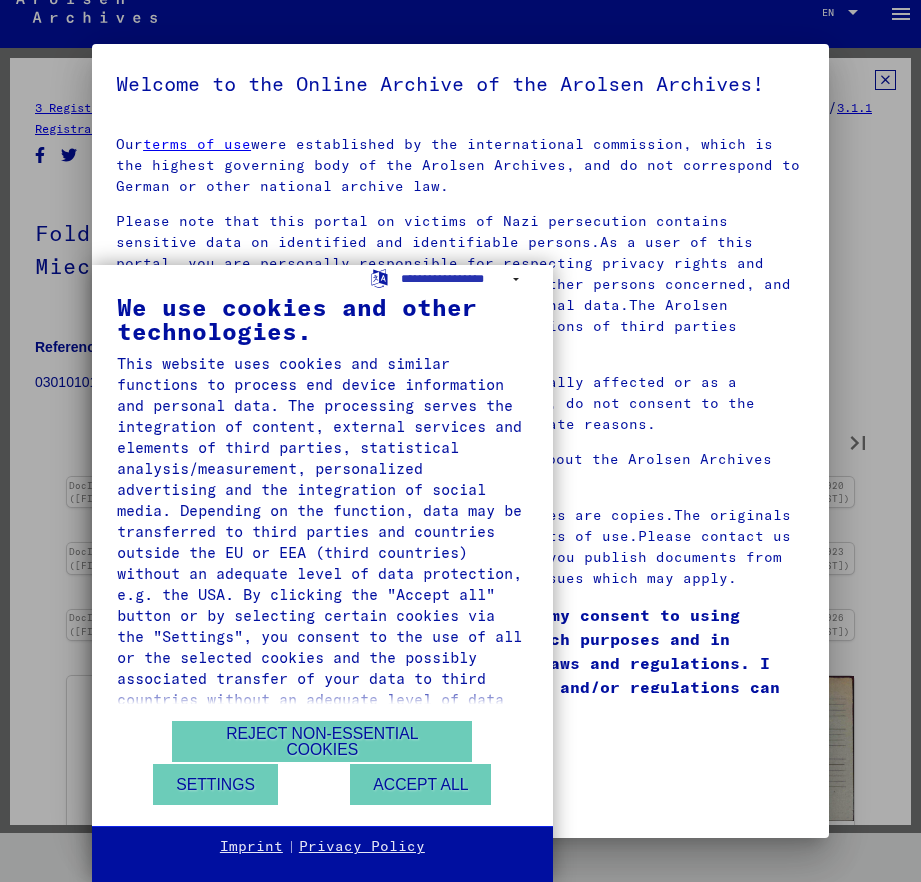 type on "**" 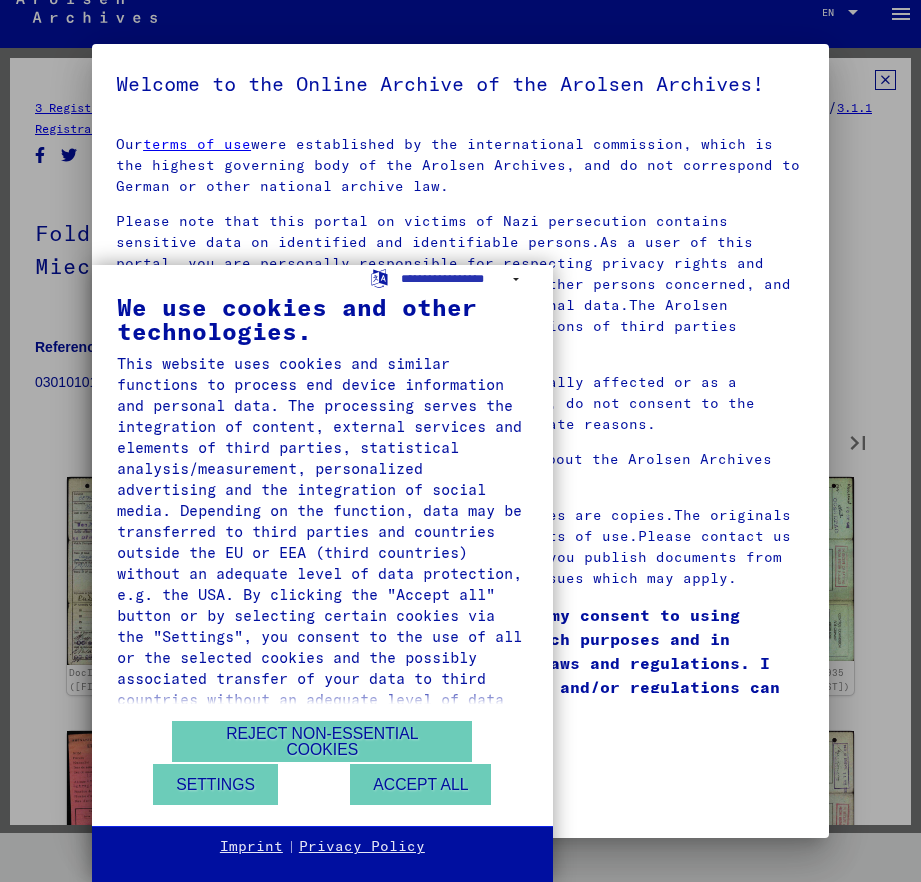 type on "**" 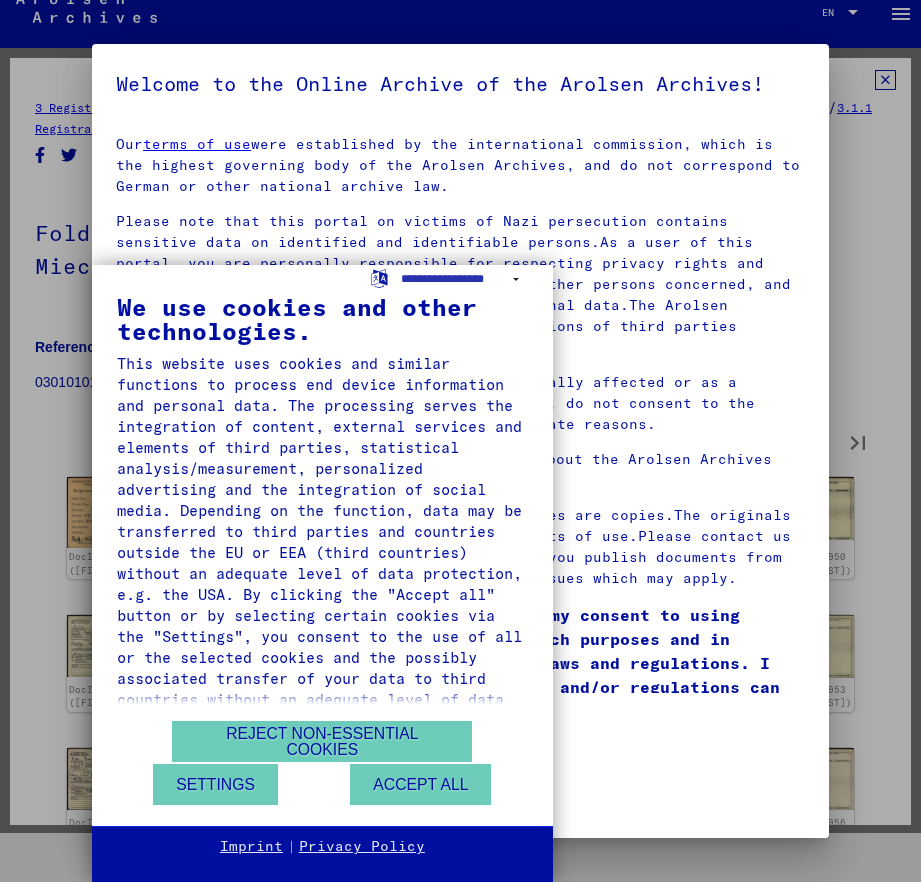 type on "**" 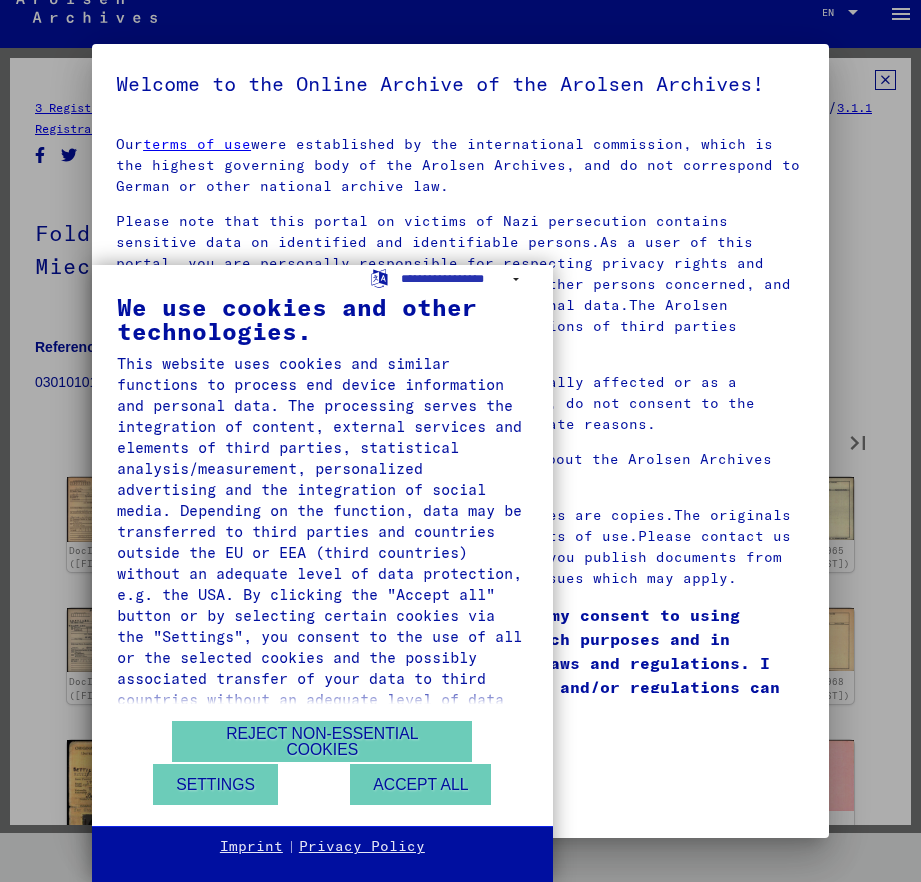 type on "**" 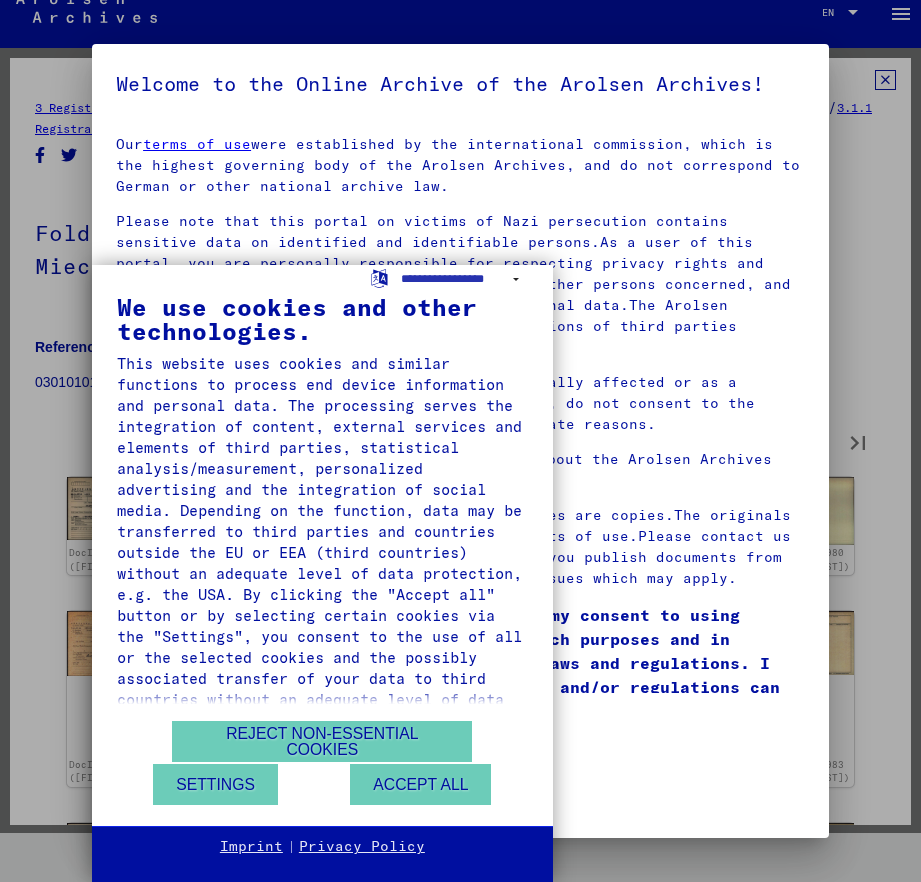 type on "**" 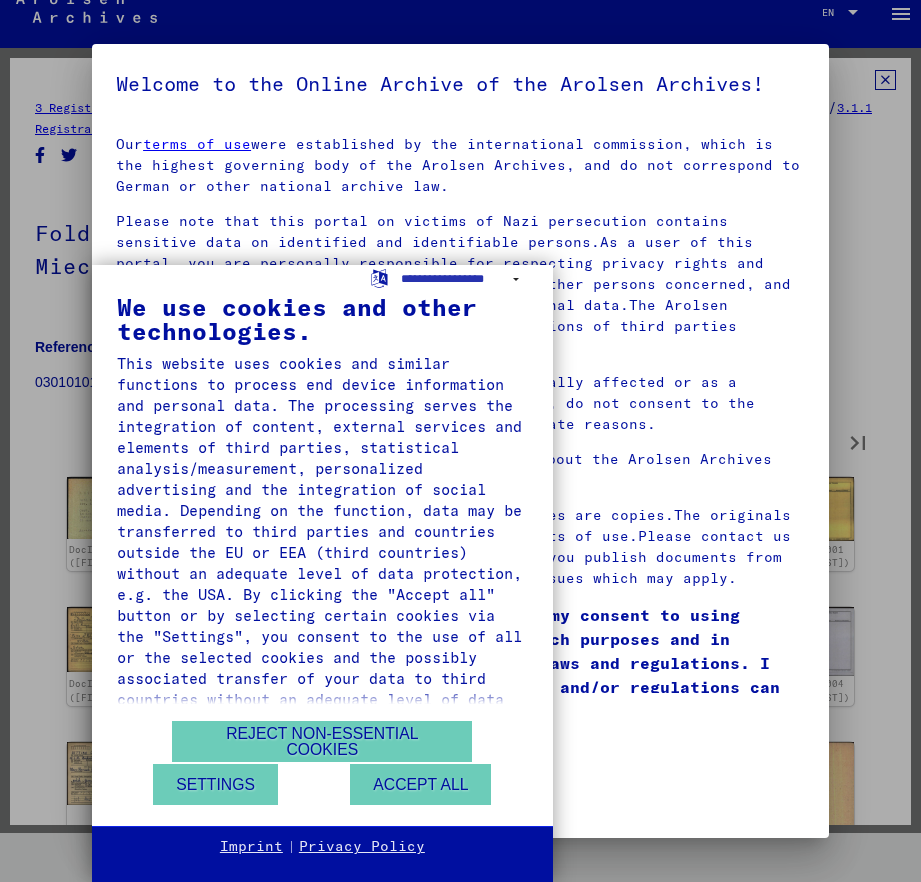 type on "**" 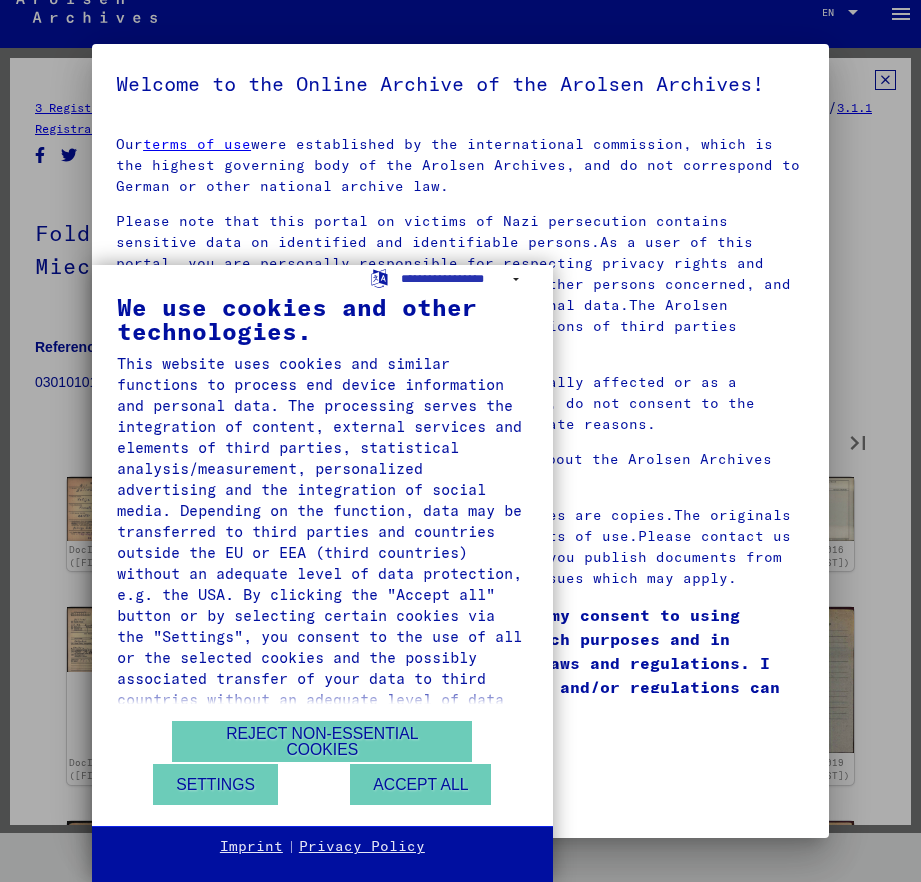 type on "**" 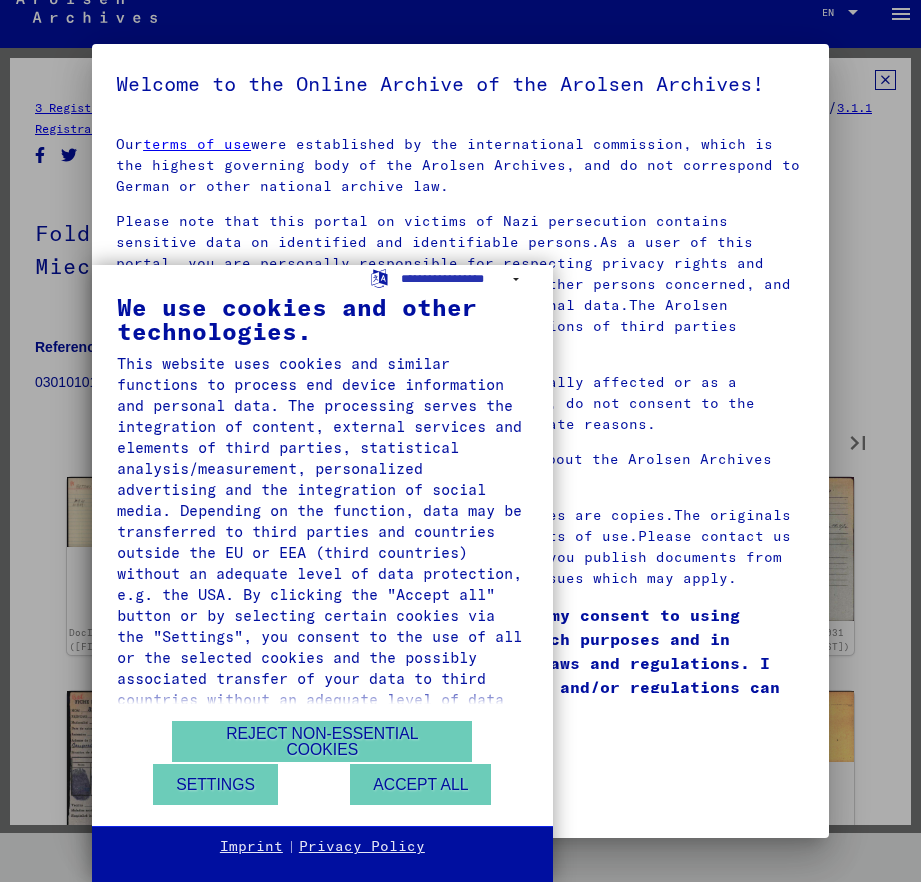 type on "**" 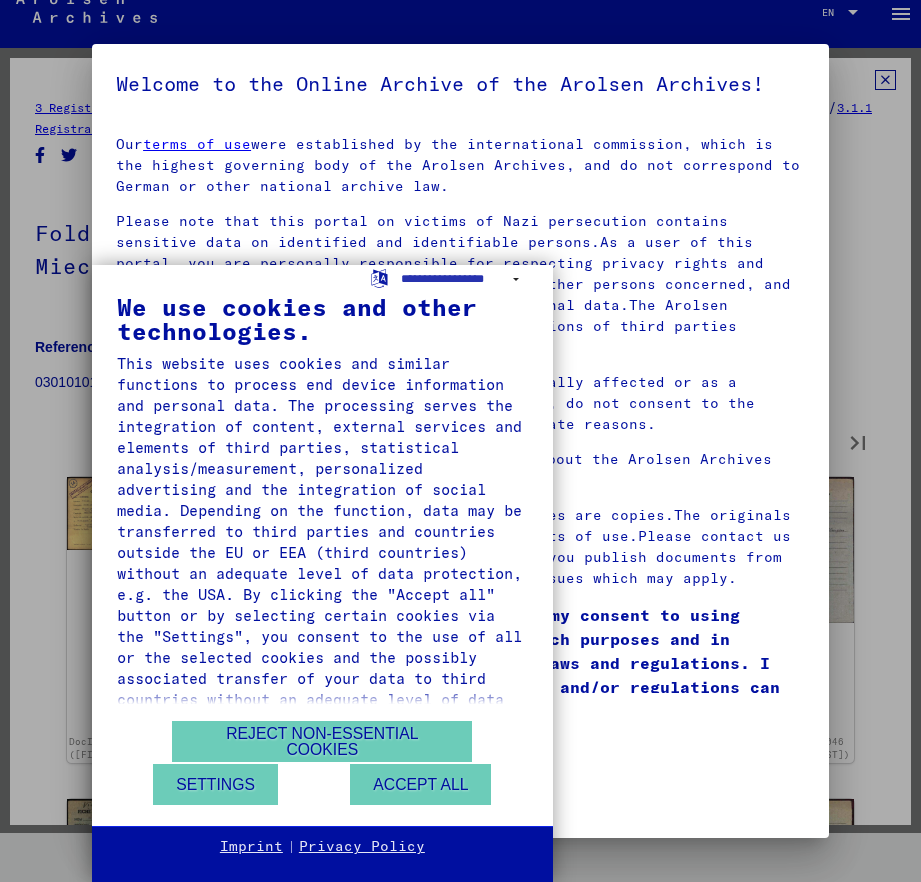type on "**" 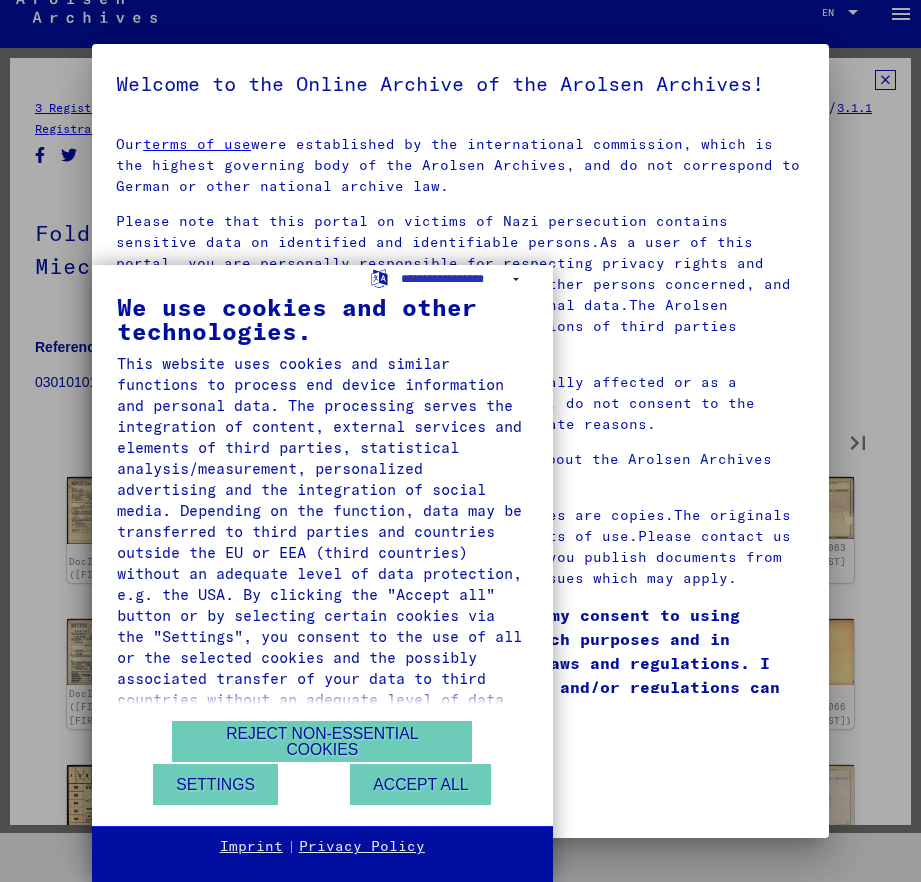 type on "**" 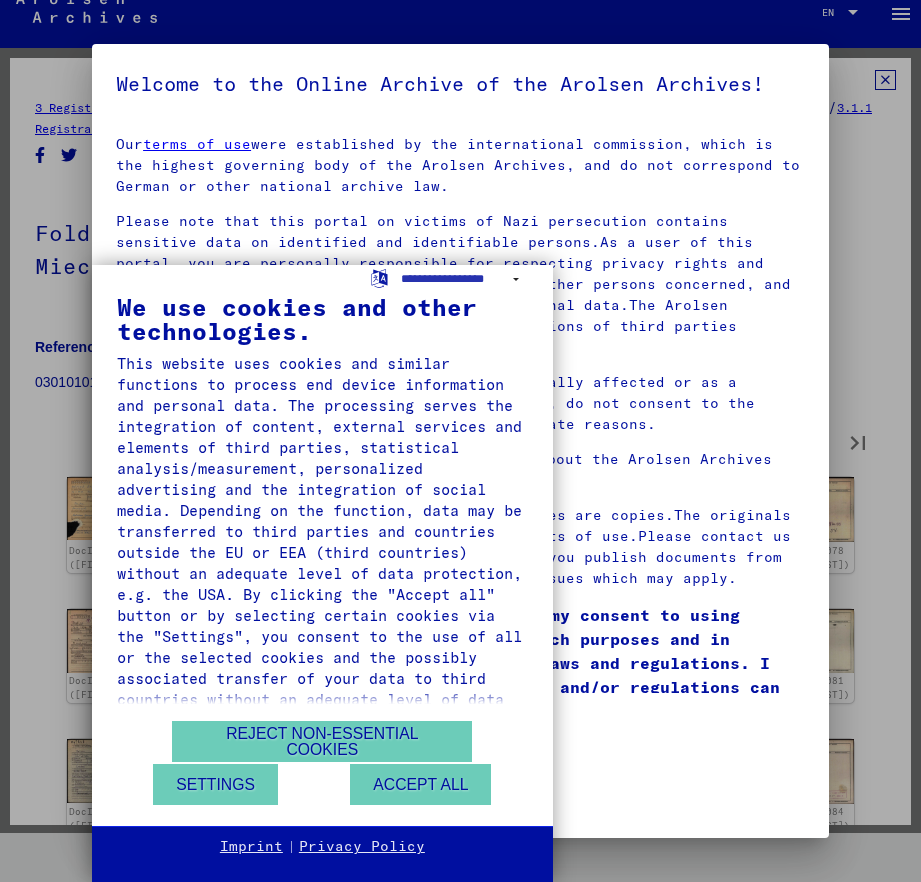 type on "**" 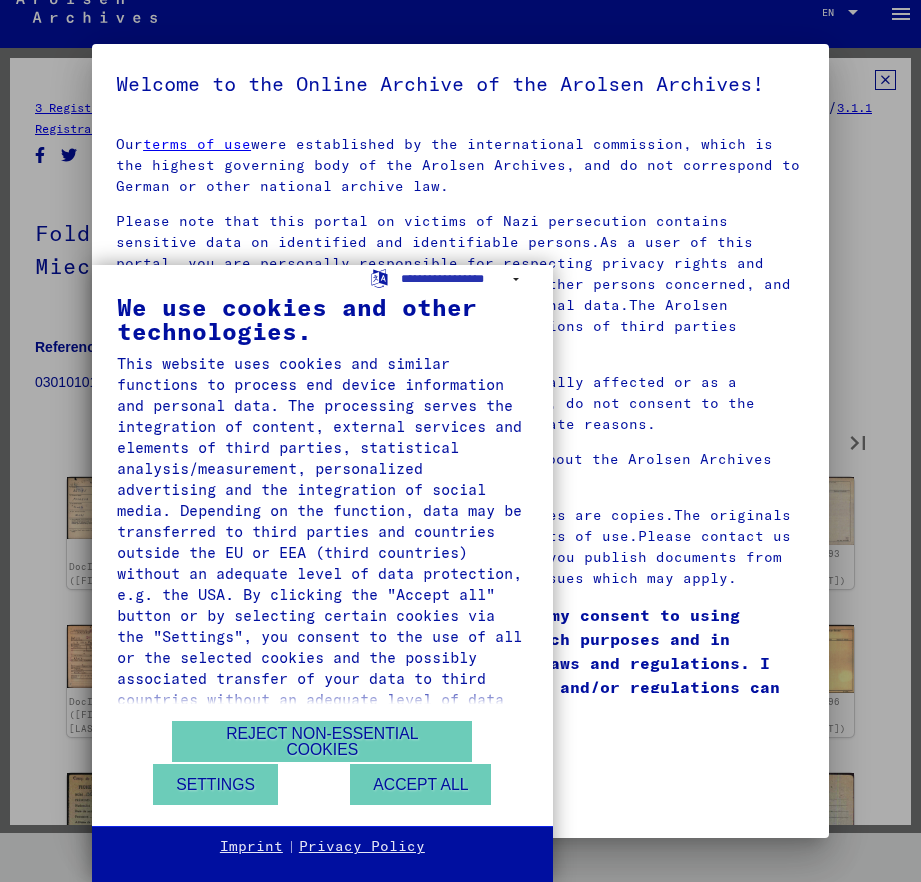 type on "**" 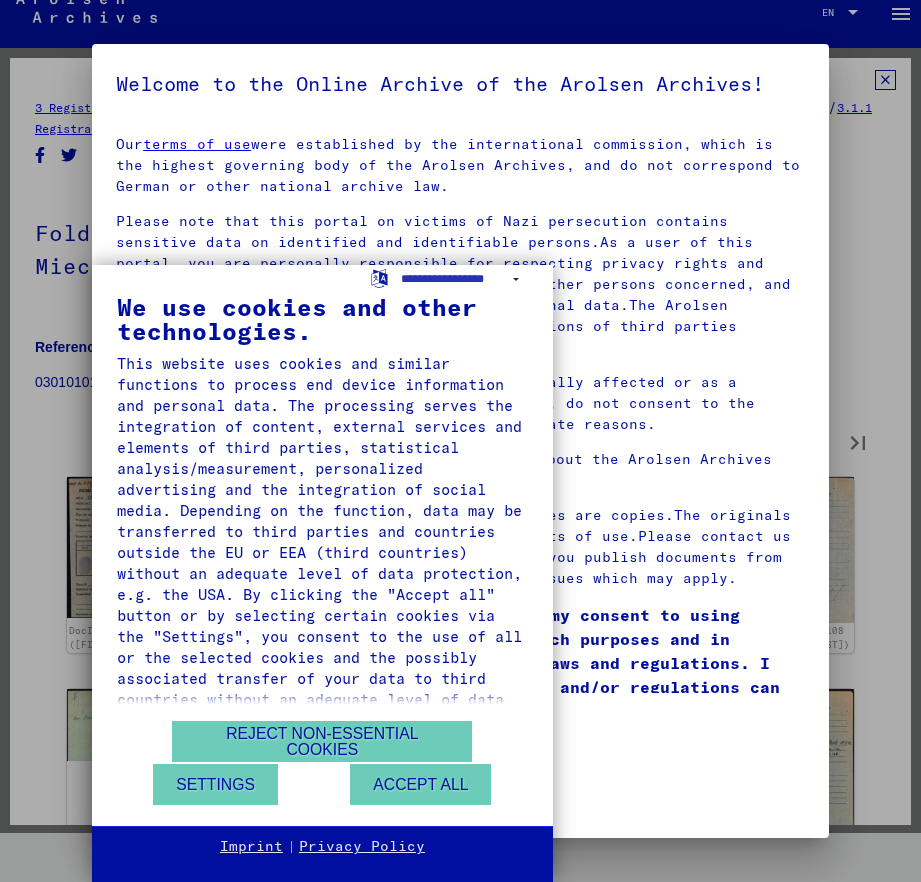 type on "**" 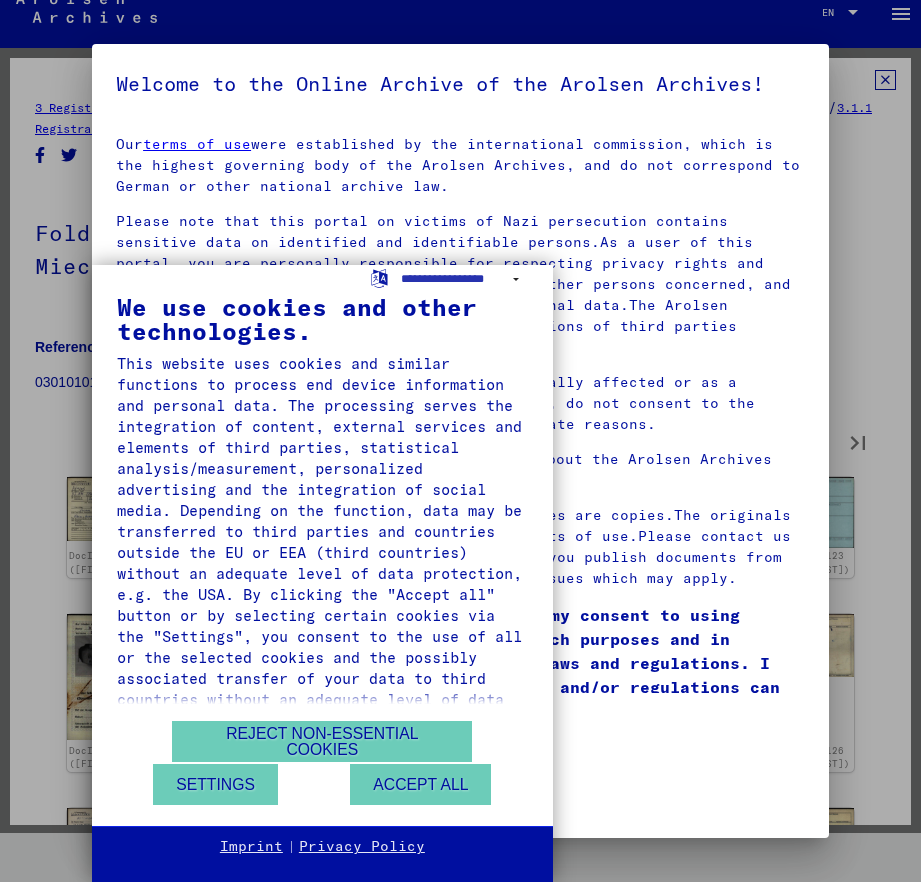 type on "**" 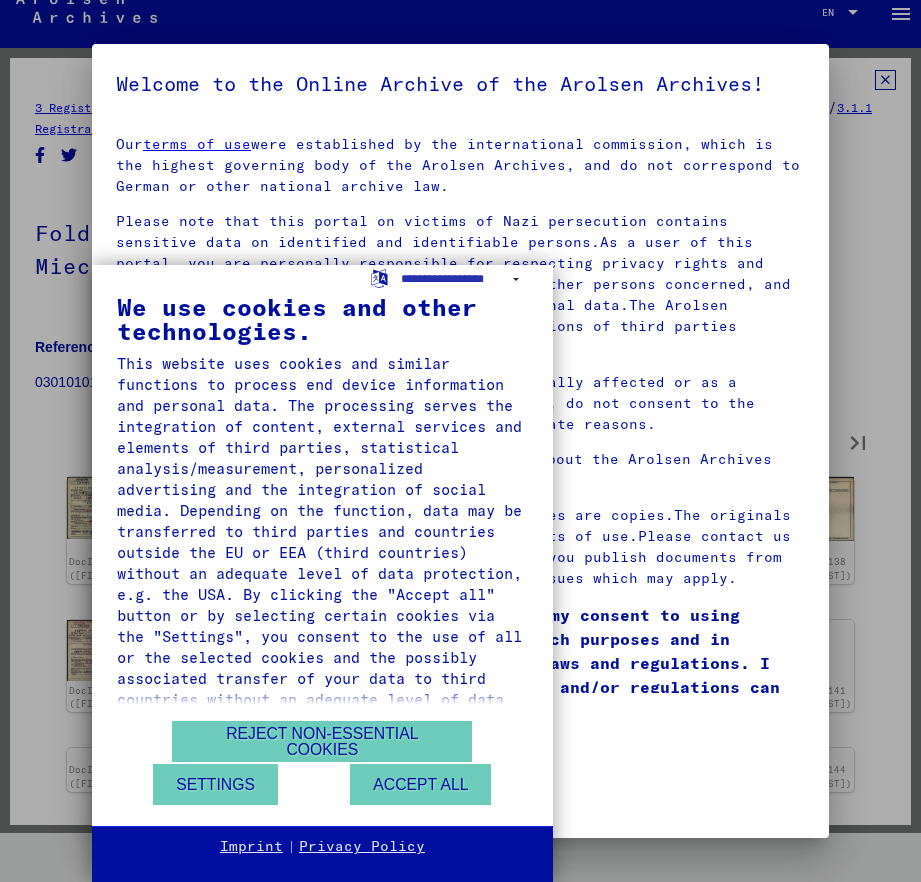 type on "**" 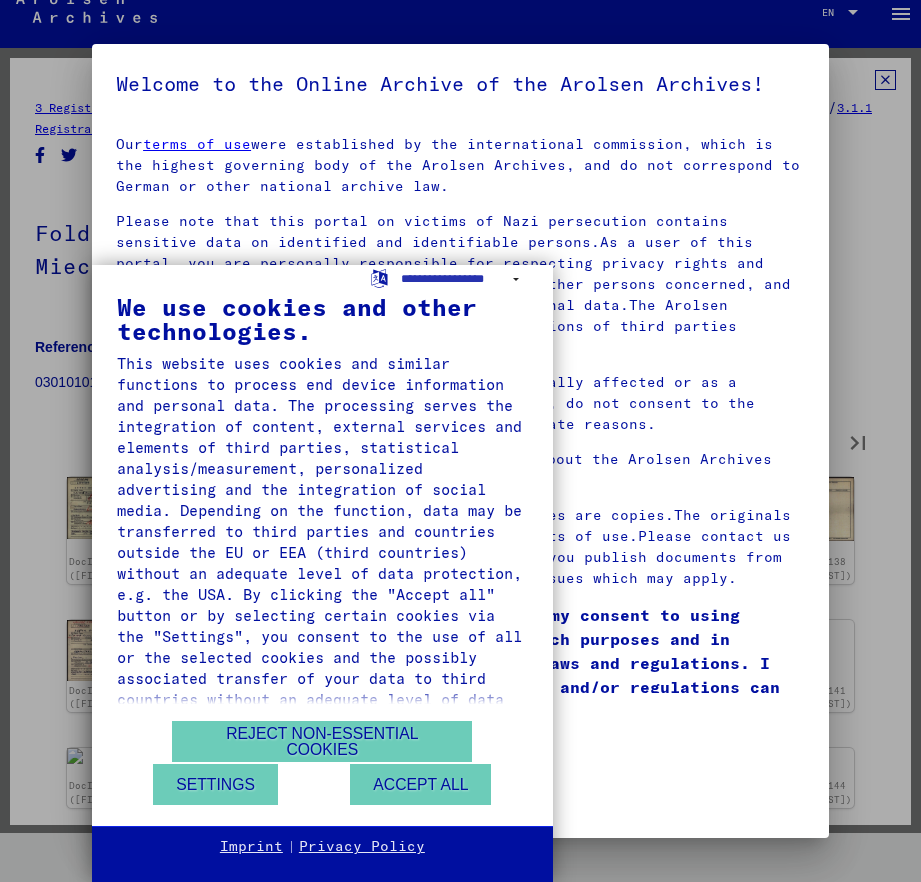 type on "**" 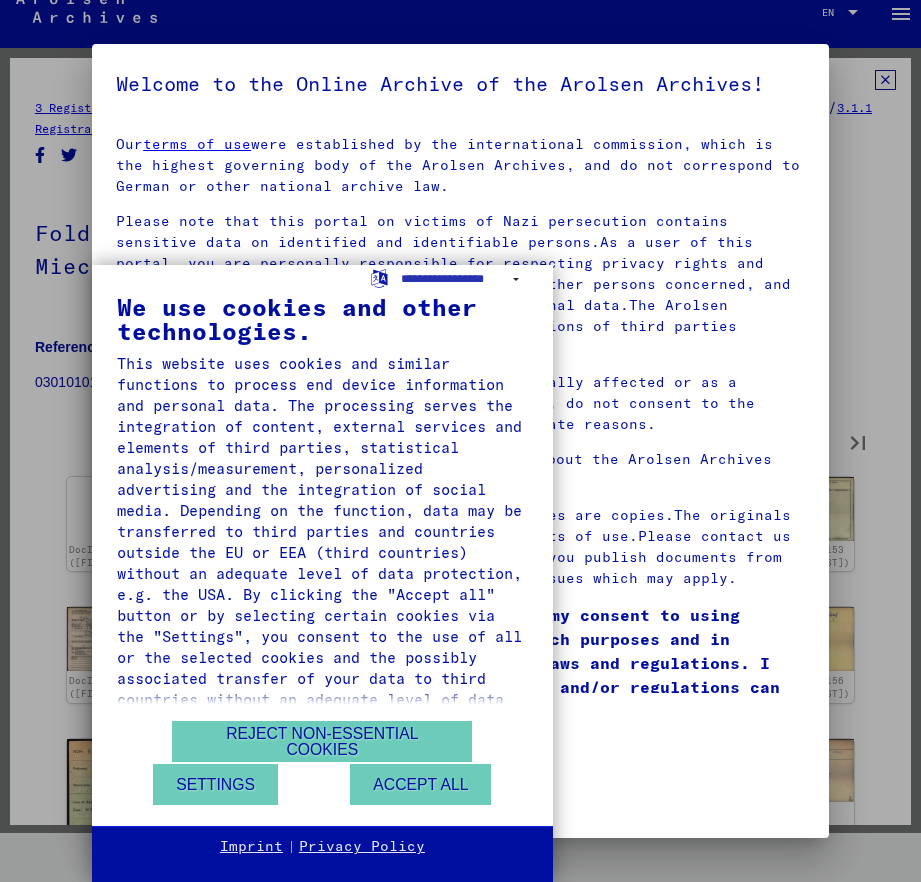 type on "**" 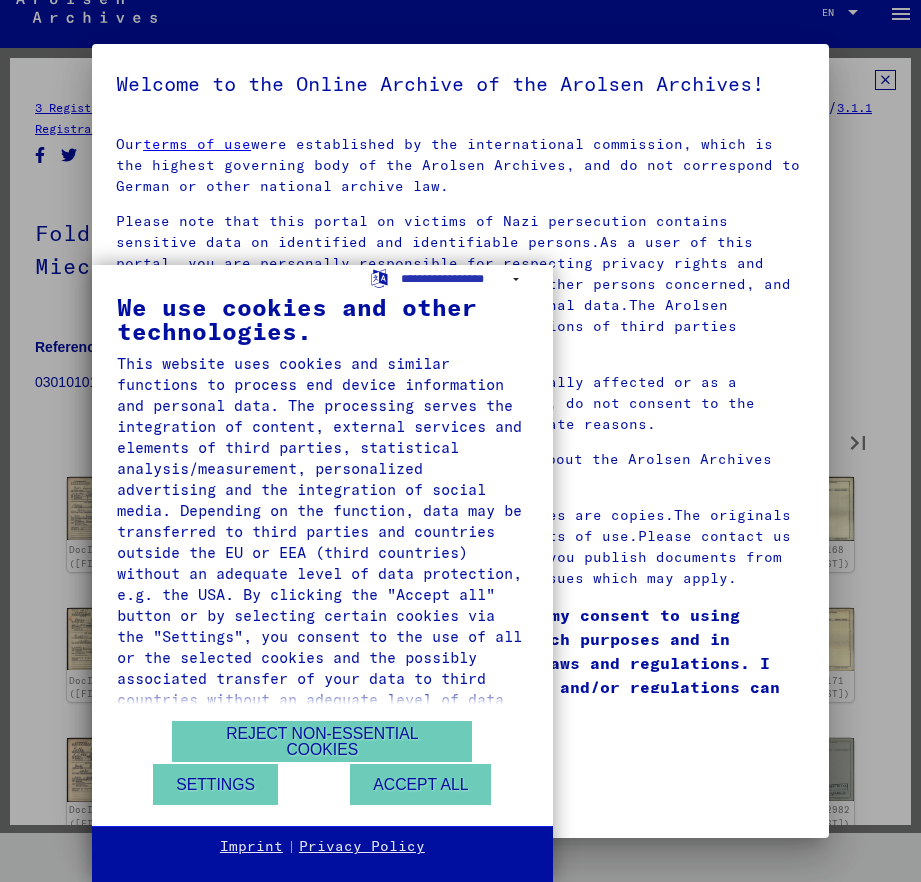 type on "**" 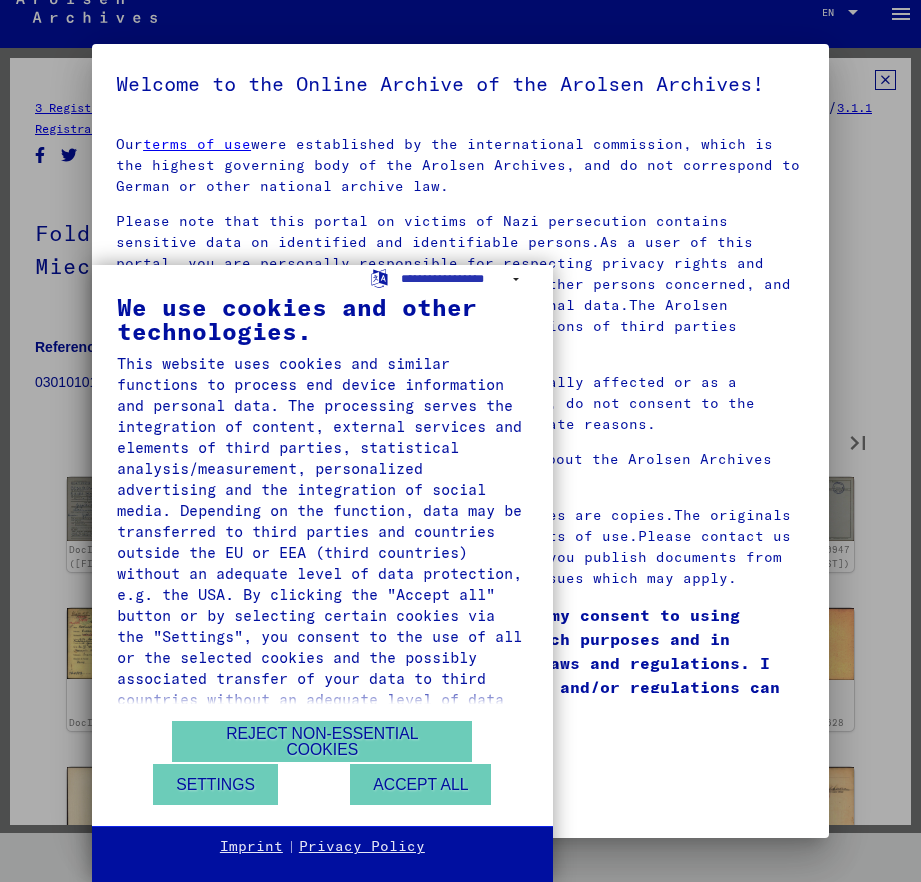 type on "**" 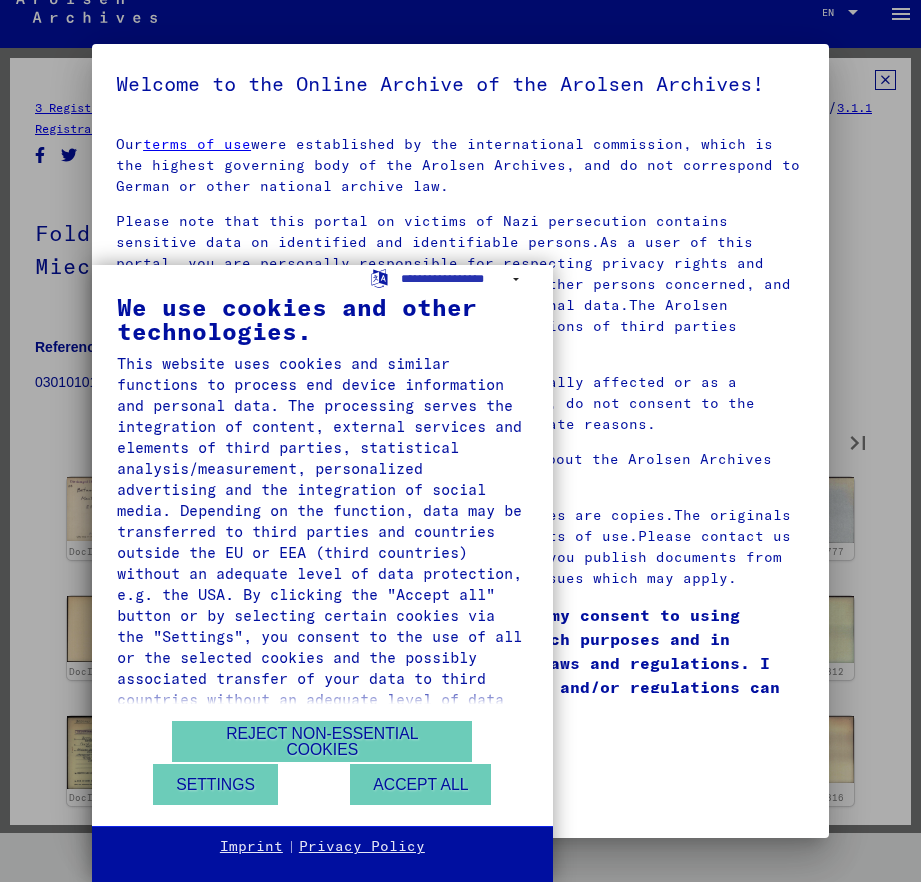 type on "**" 